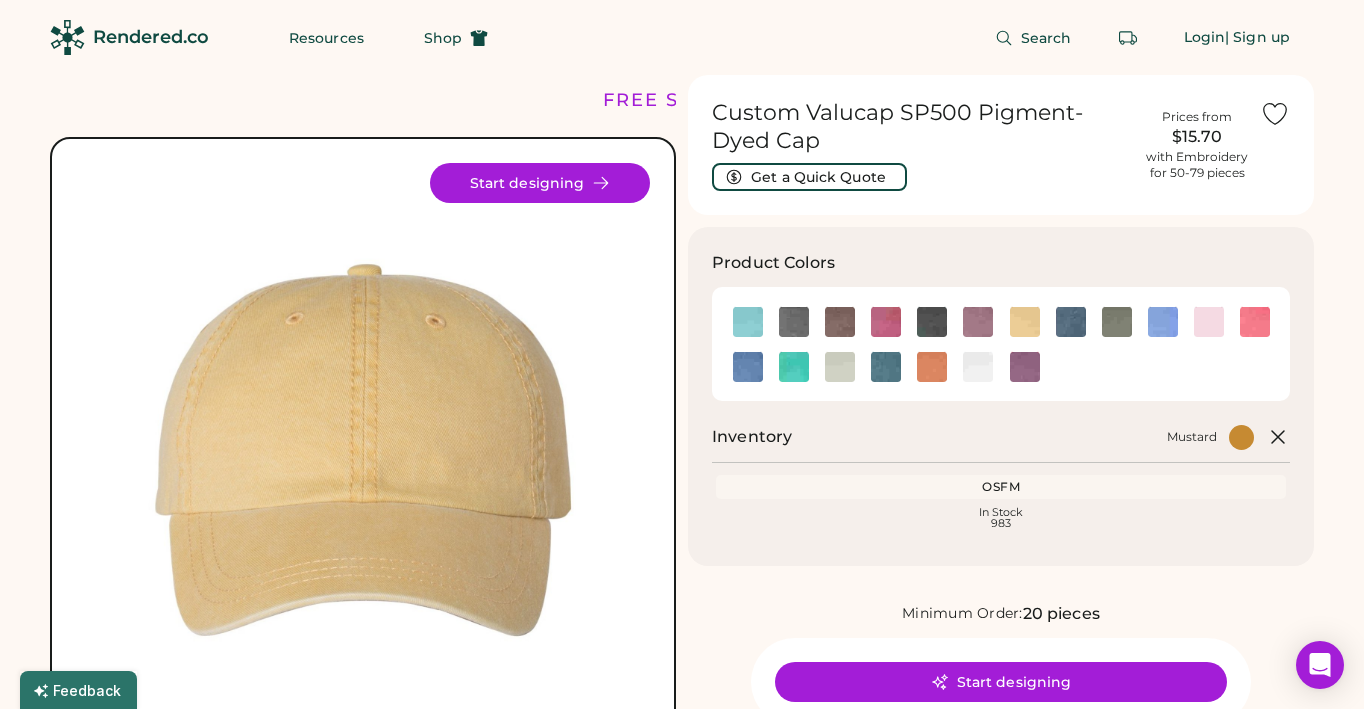 scroll, scrollTop: 142, scrollLeft: 0, axis: vertical 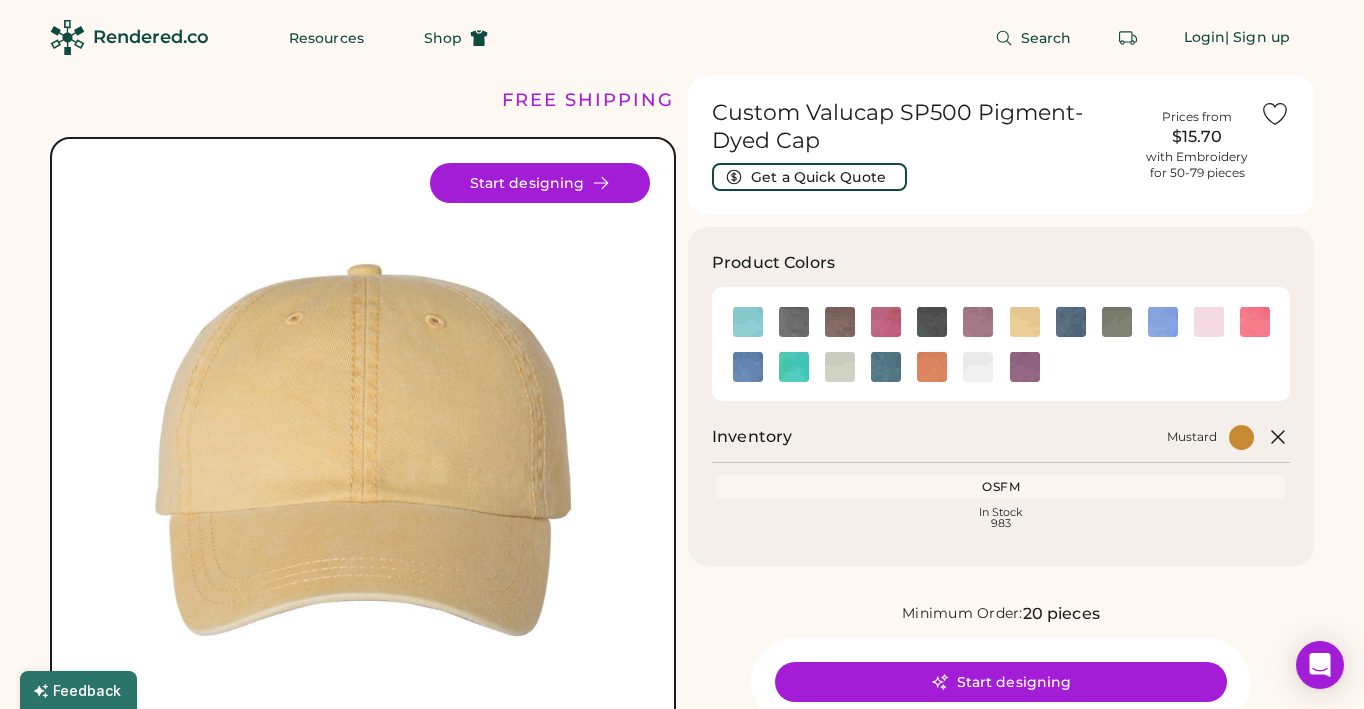 click on "Rendered.co" at bounding box center (151, 37) 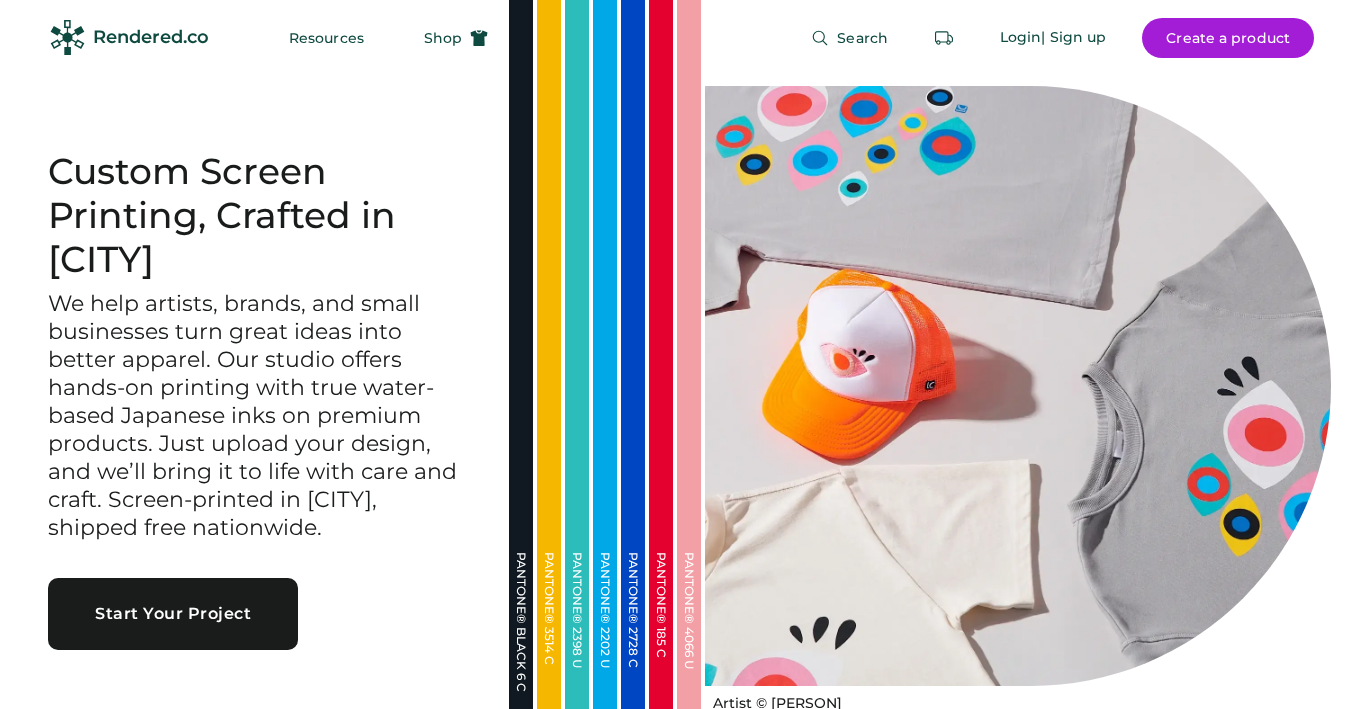 scroll, scrollTop: 0, scrollLeft: 0, axis: both 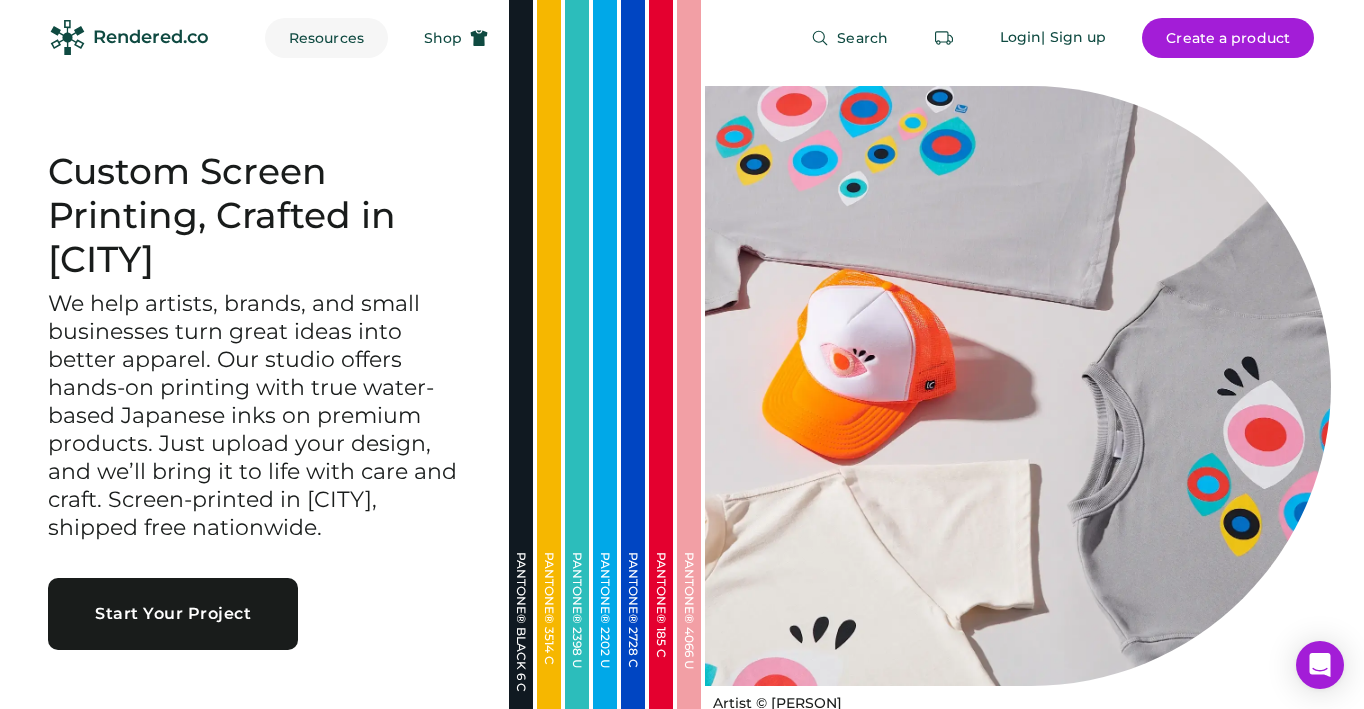 click on "Resources" at bounding box center (326, 38) 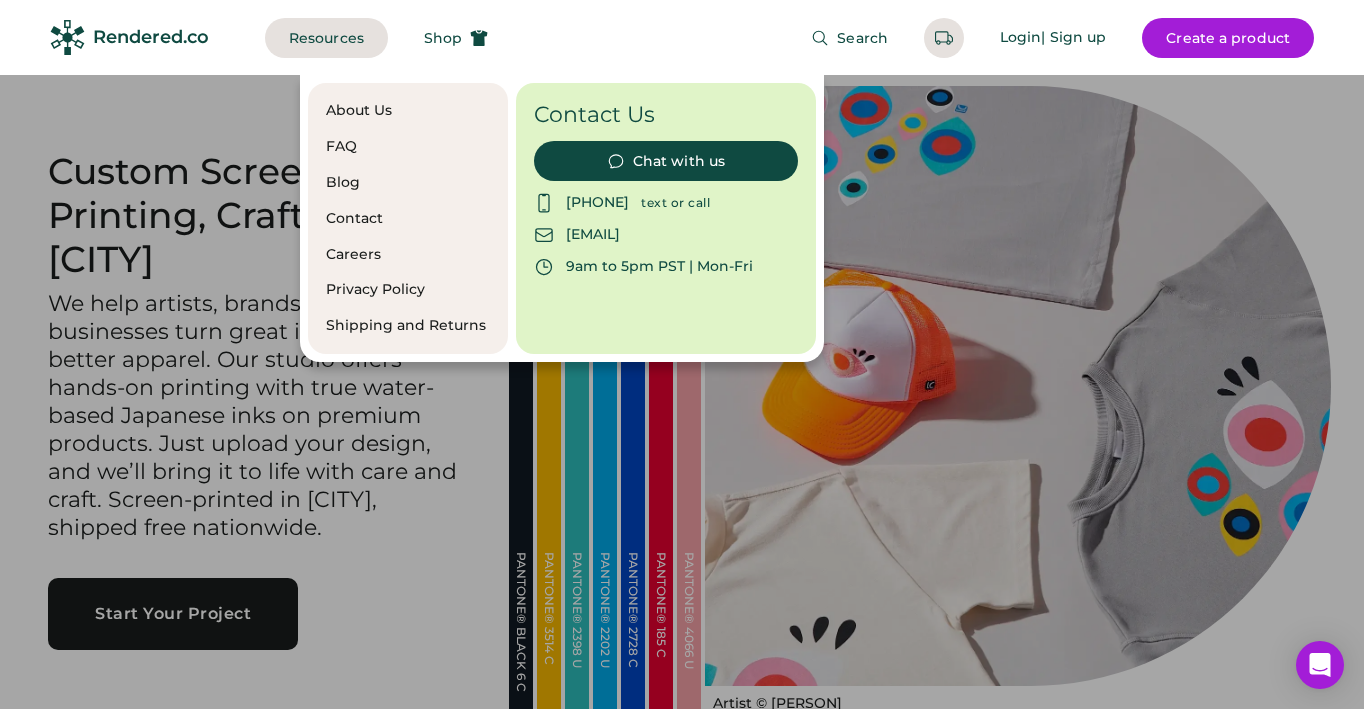 click on "About Us FAQ Blog Contact Careers Privacy Policy Shipping and Returns Contact Us    Chat with us    [PHONE] text or call    [EMAIL]    9am to 5pm PST | Mon-Fri" 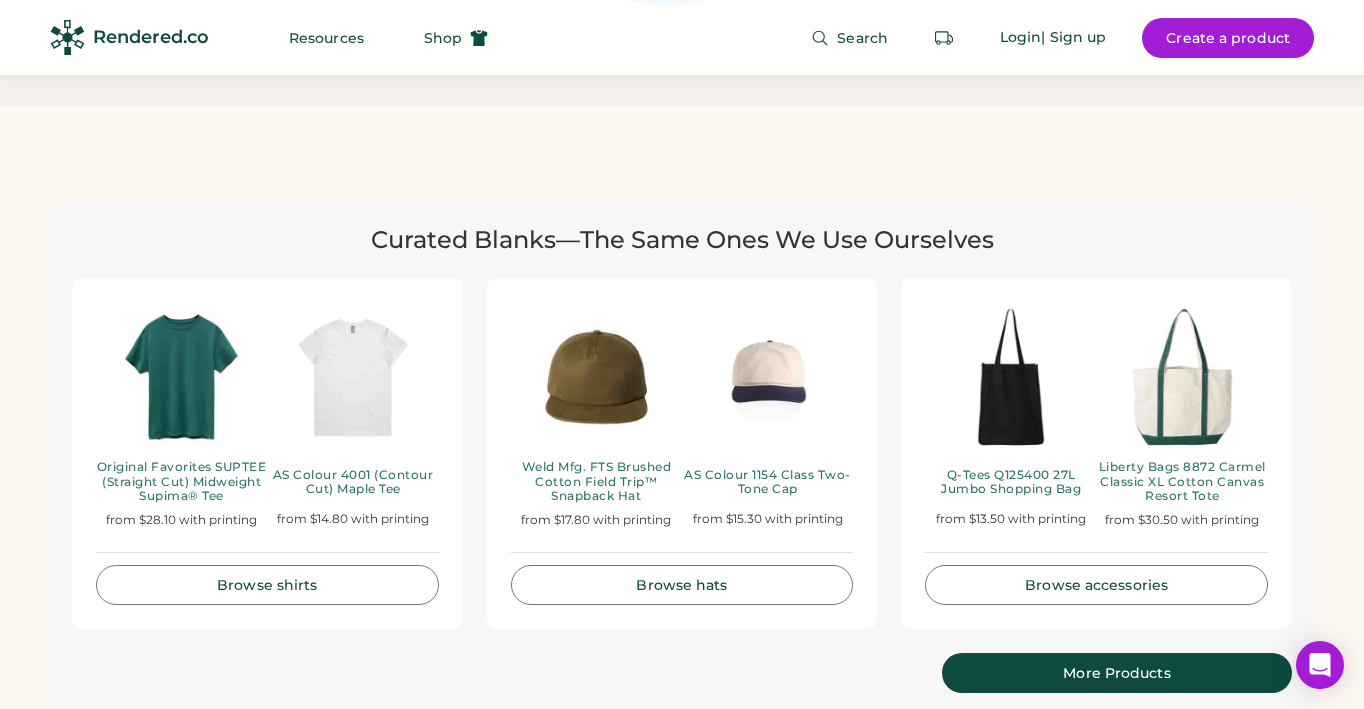 scroll, scrollTop: 3921, scrollLeft: 0, axis: vertical 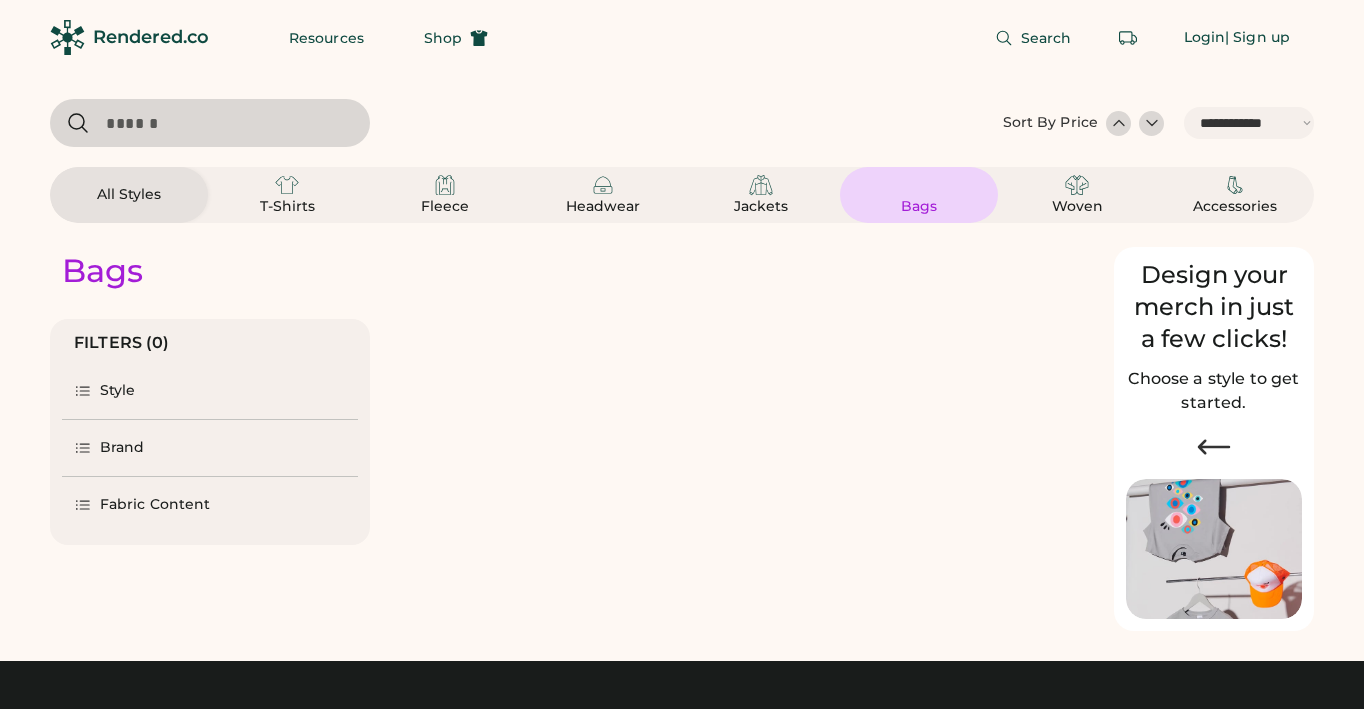 select on "*****" 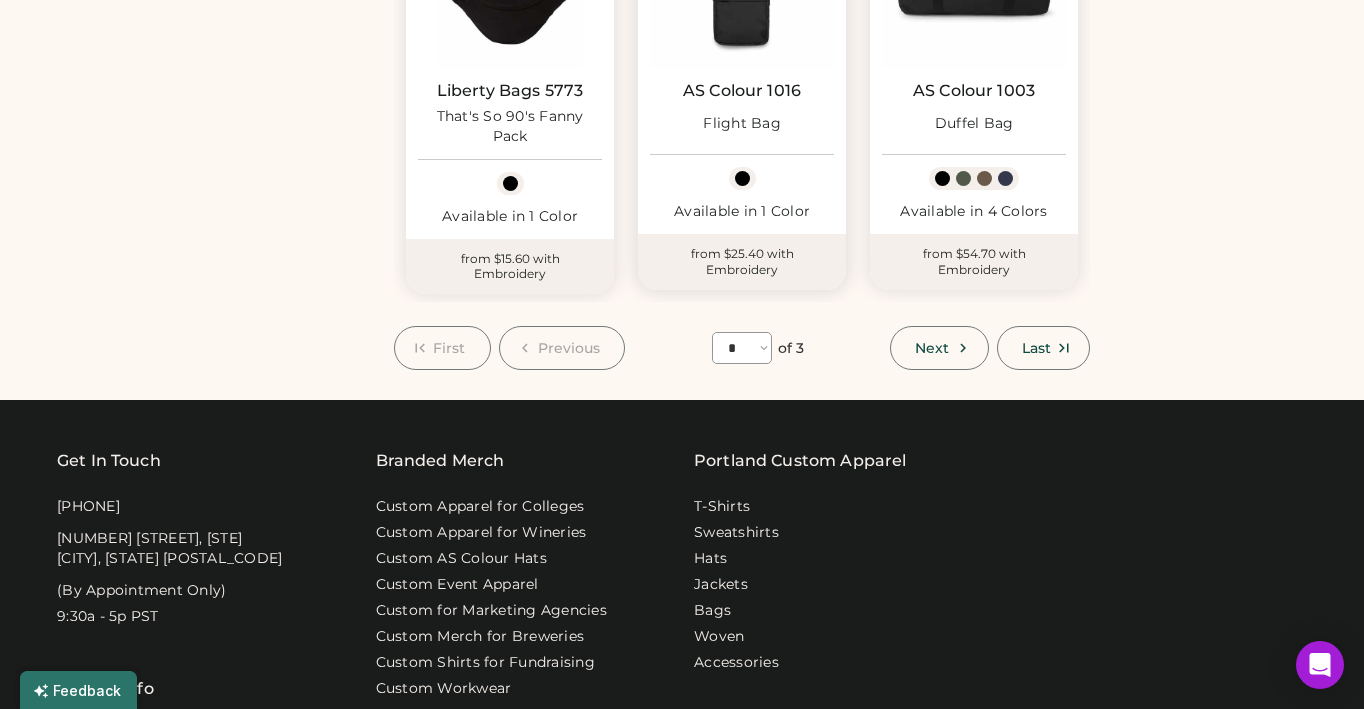 scroll, scrollTop: 1688, scrollLeft: 0, axis: vertical 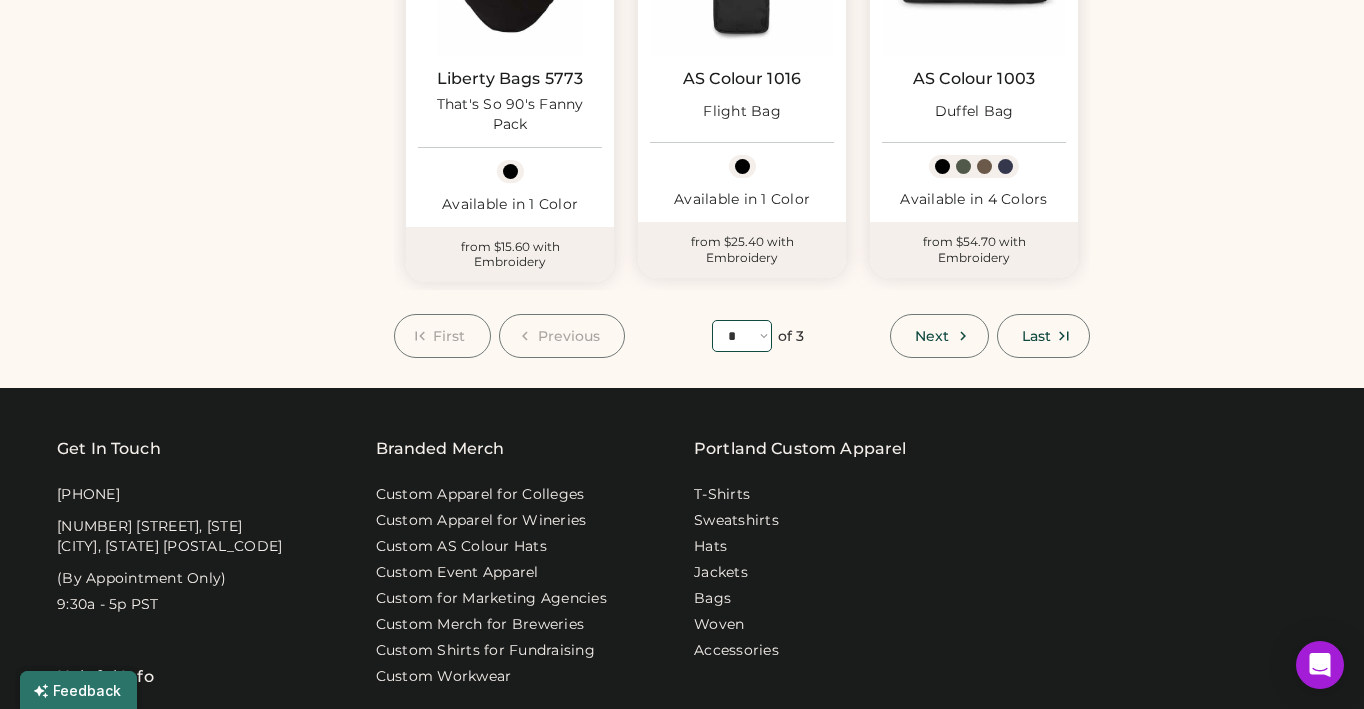click on "**** * * *" at bounding box center (742, 336) 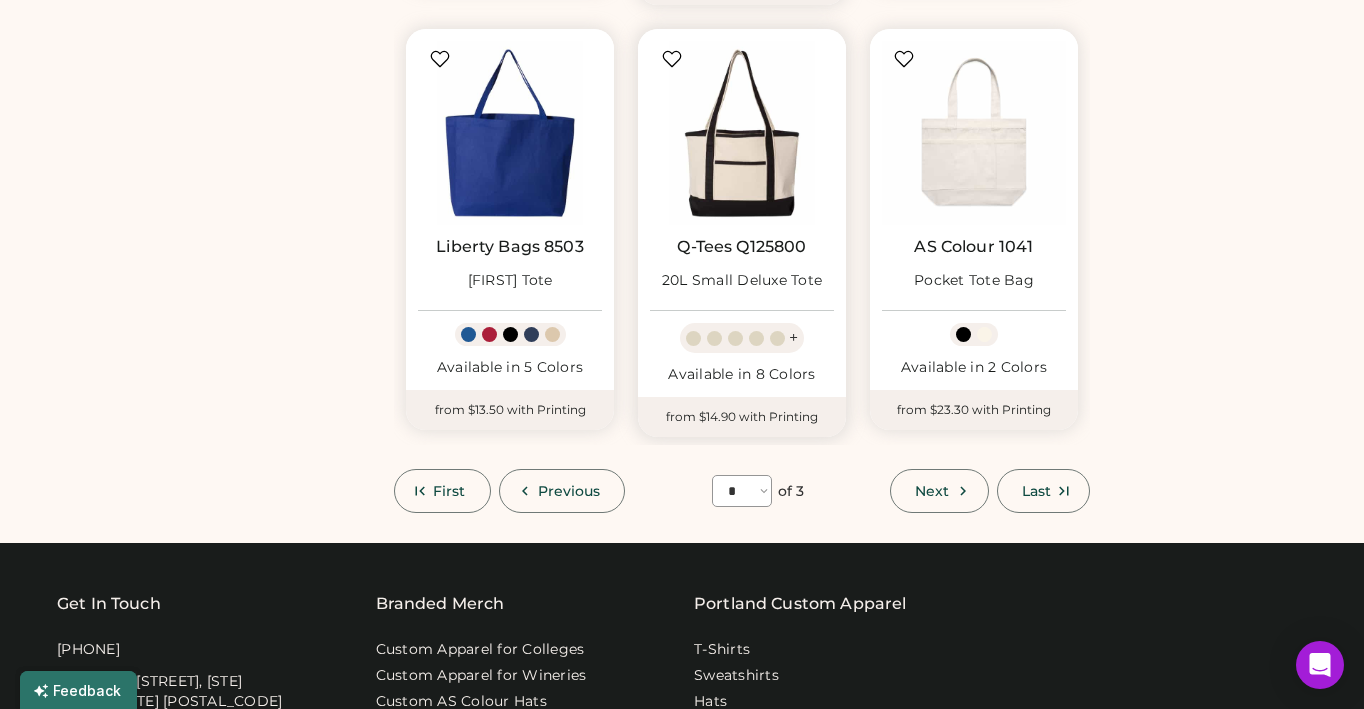 scroll, scrollTop: 1591, scrollLeft: 0, axis: vertical 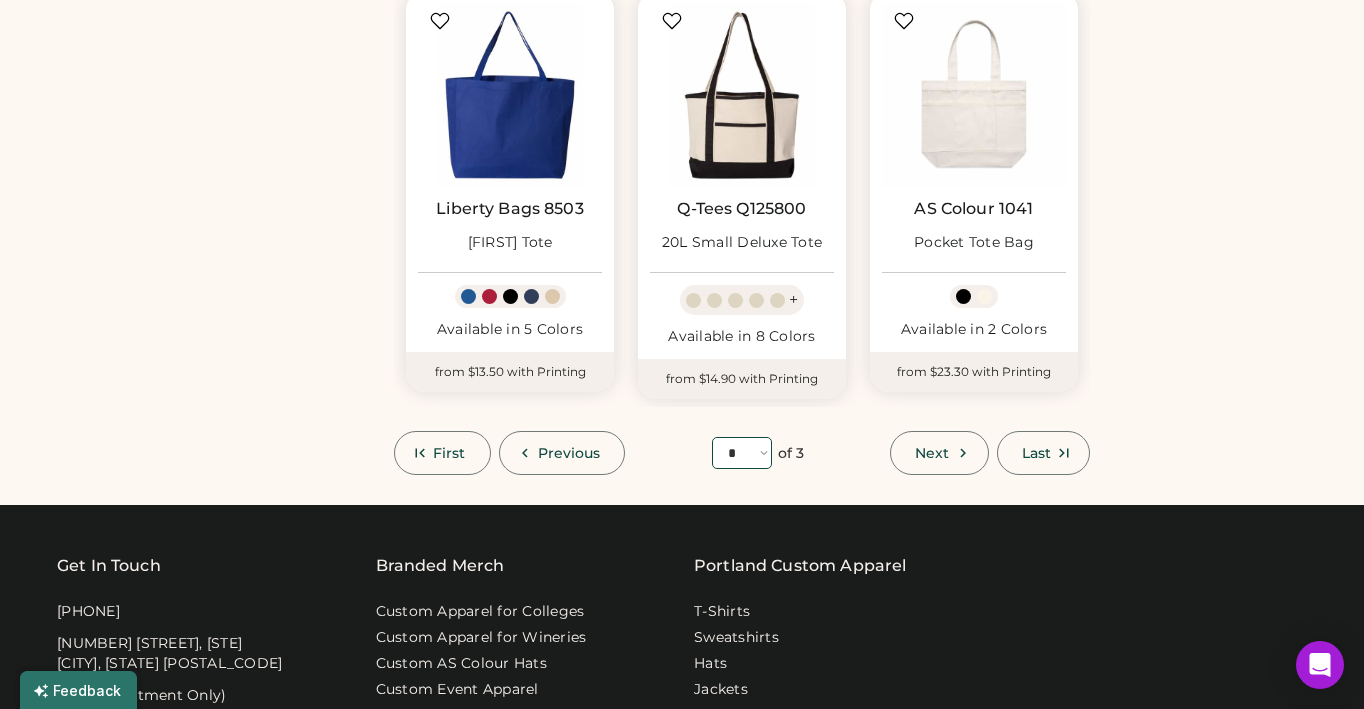 click on "**** * * *" at bounding box center [742, 453] 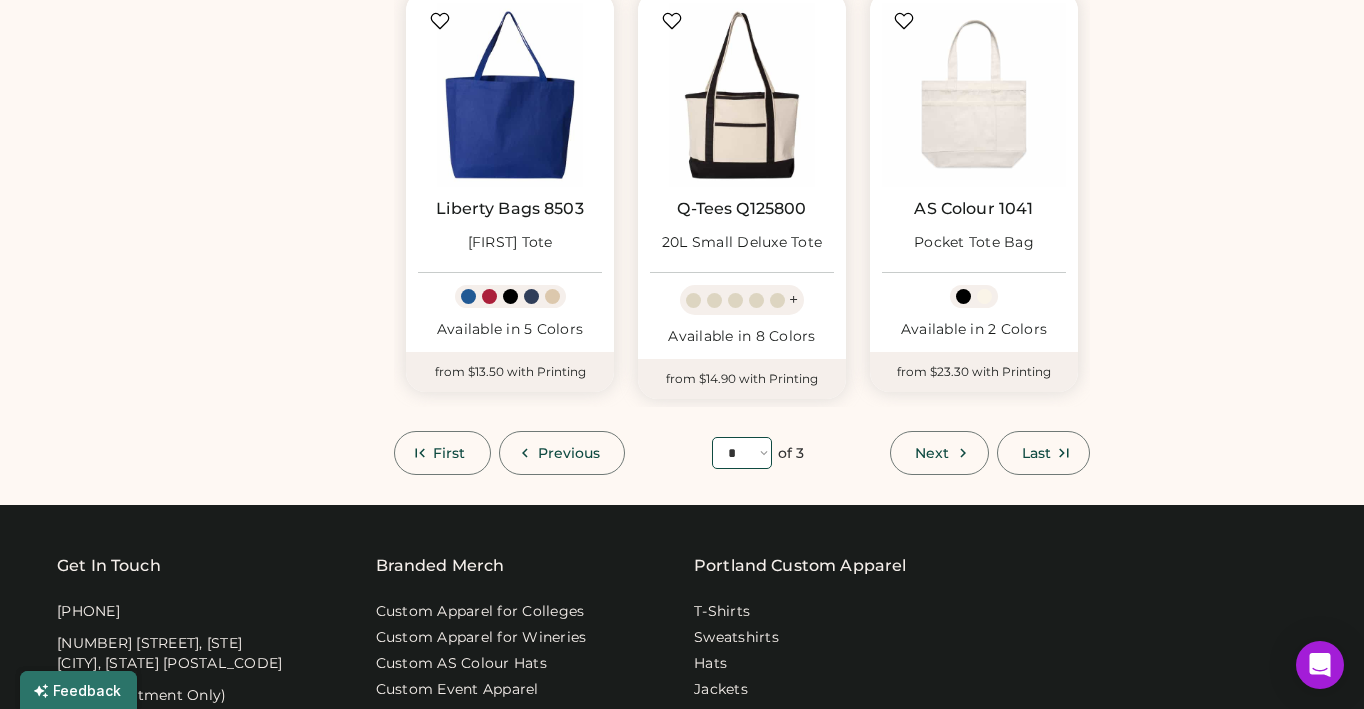 select on "*" 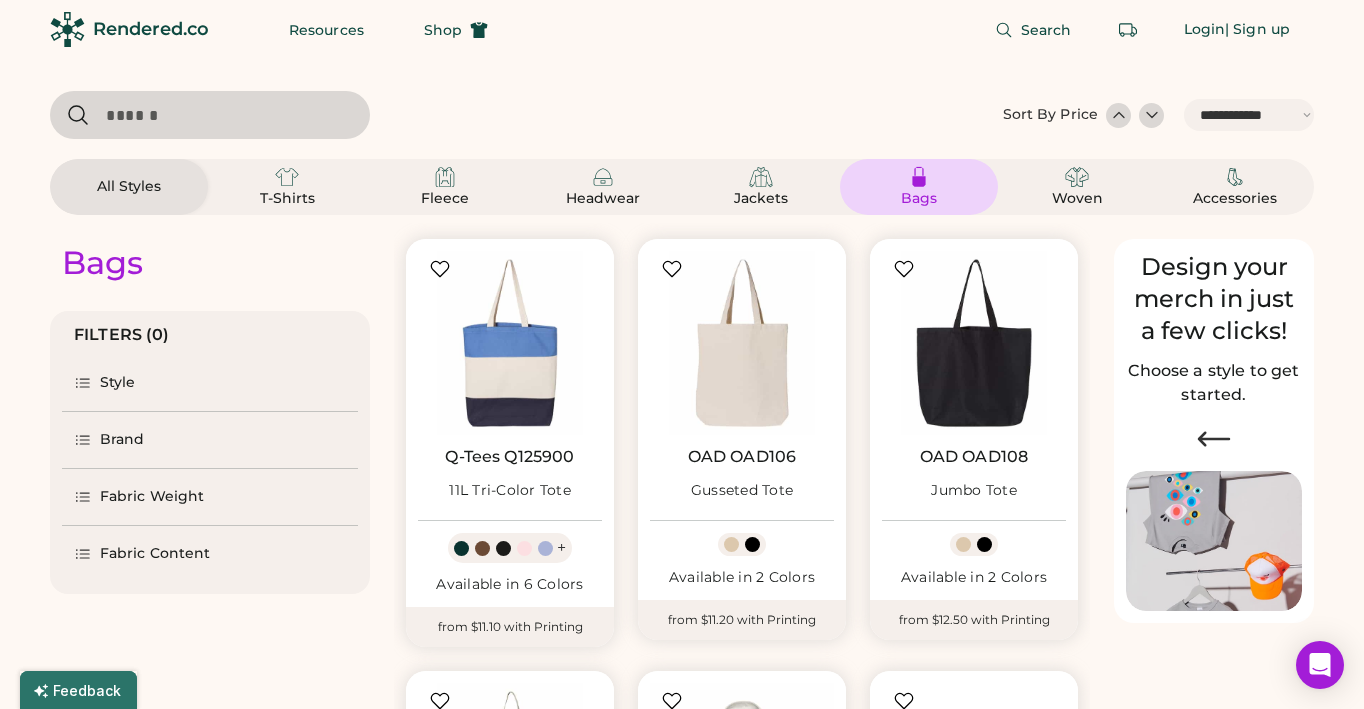 scroll, scrollTop: 0, scrollLeft: 0, axis: both 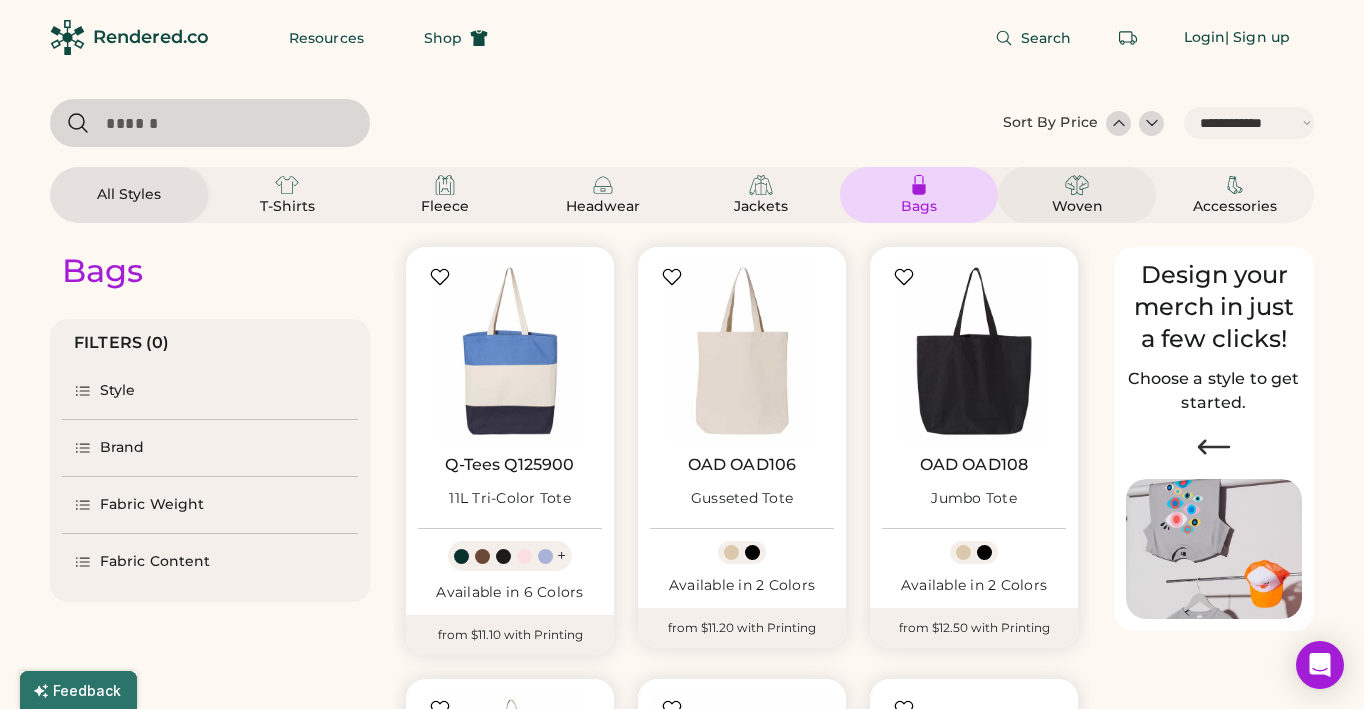 click 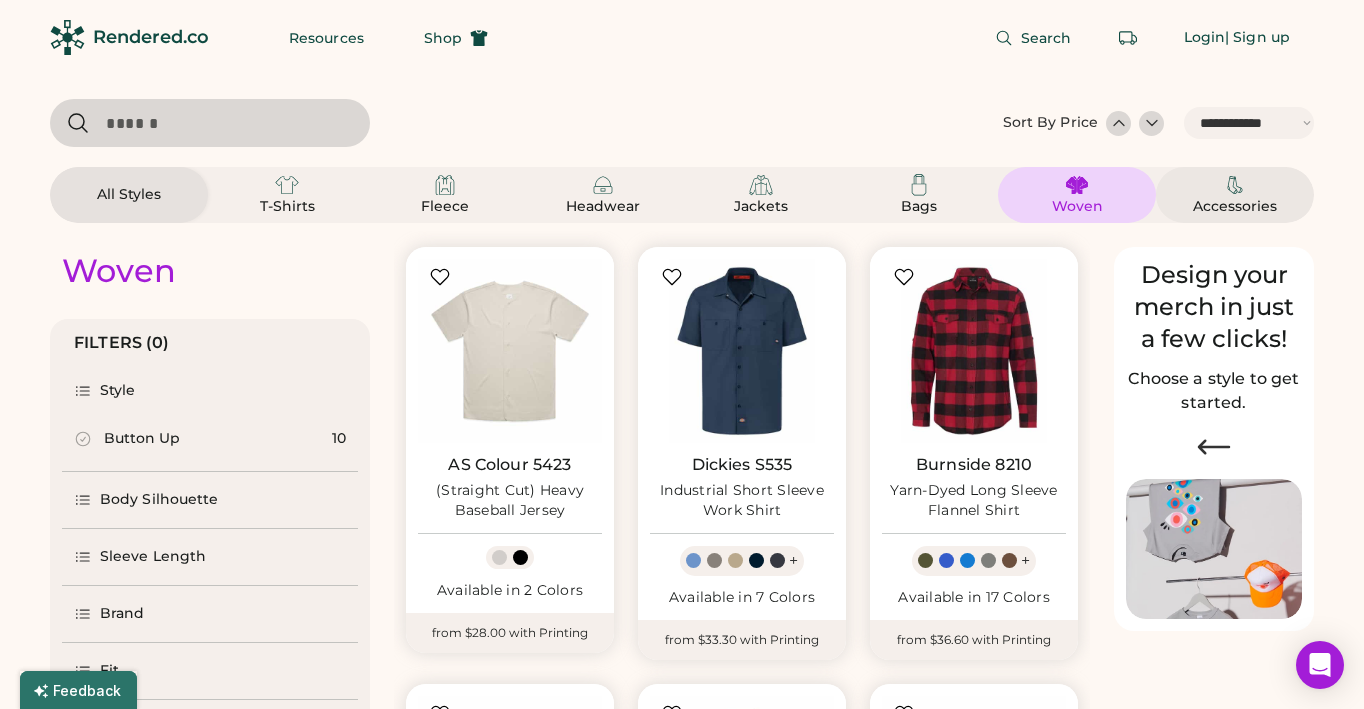 click 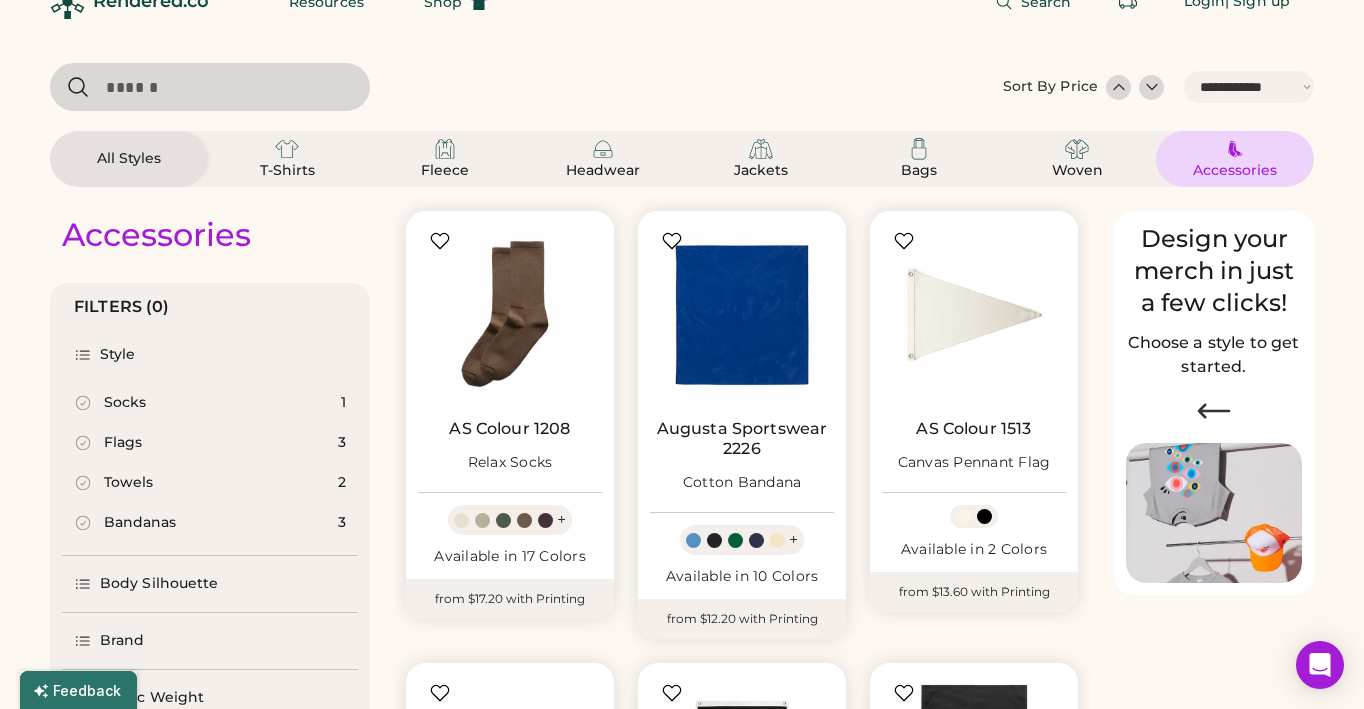 scroll, scrollTop: 0, scrollLeft: 0, axis: both 